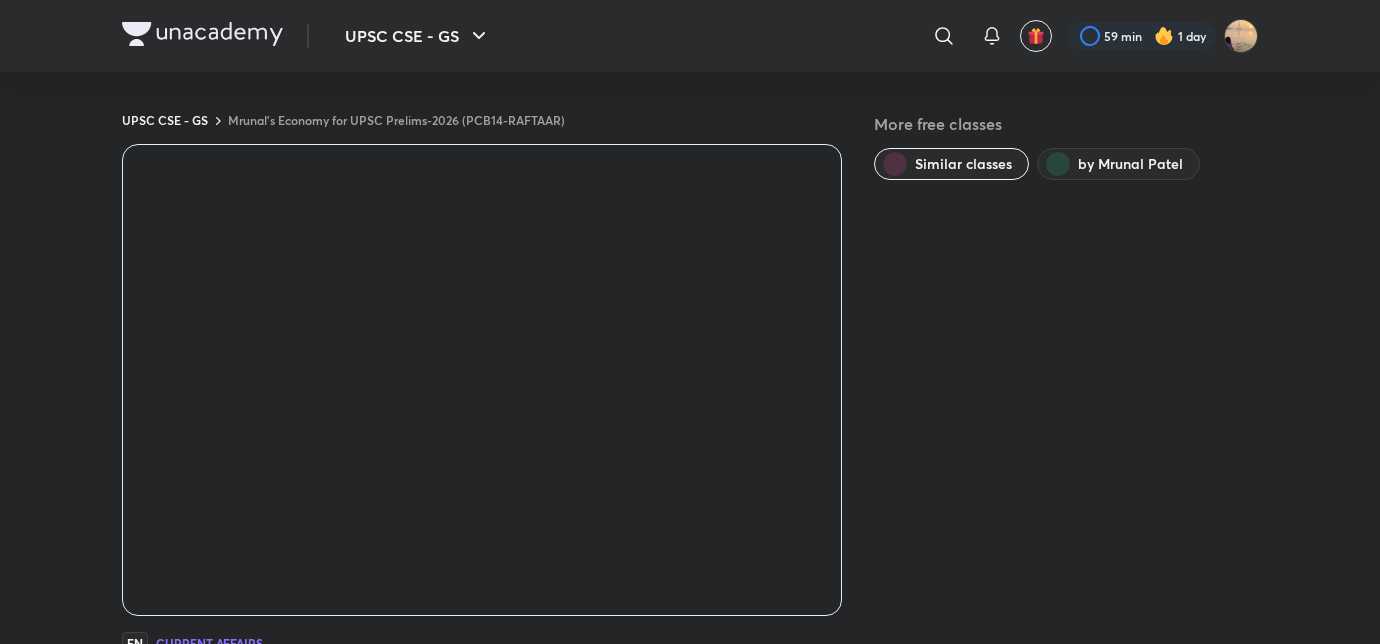 scroll, scrollTop: 0, scrollLeft: 0, axis: both 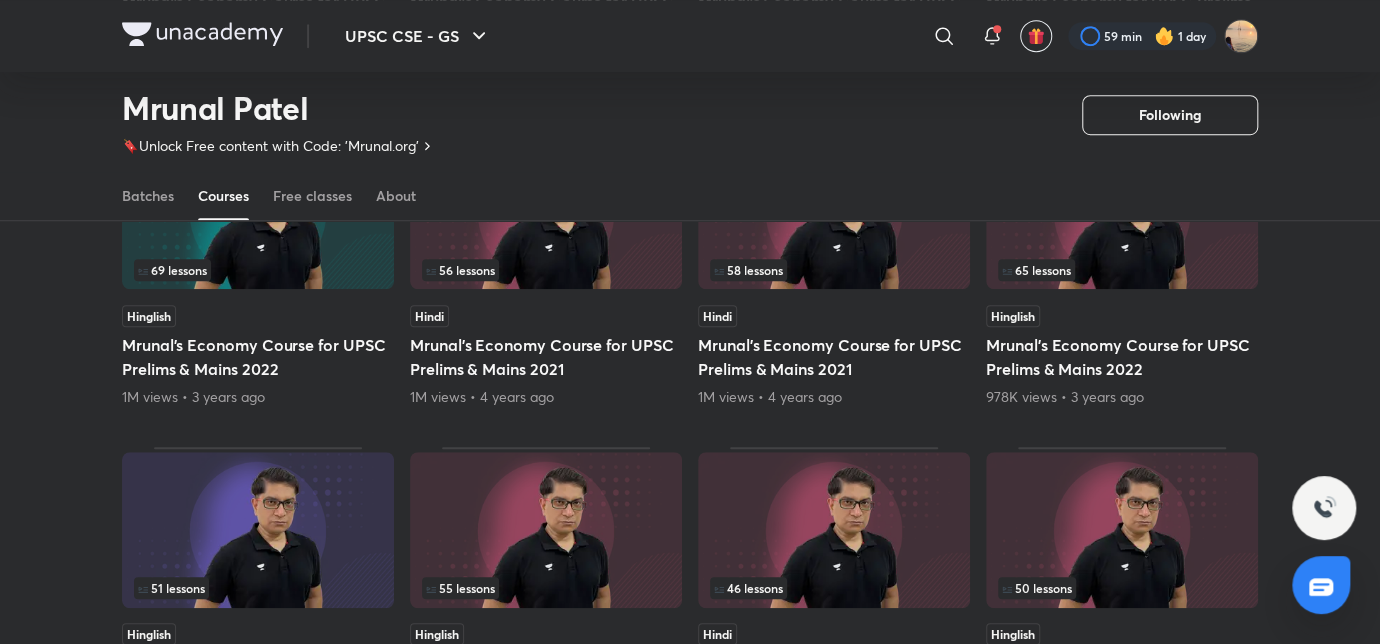 click at bounding box center (202, 34) 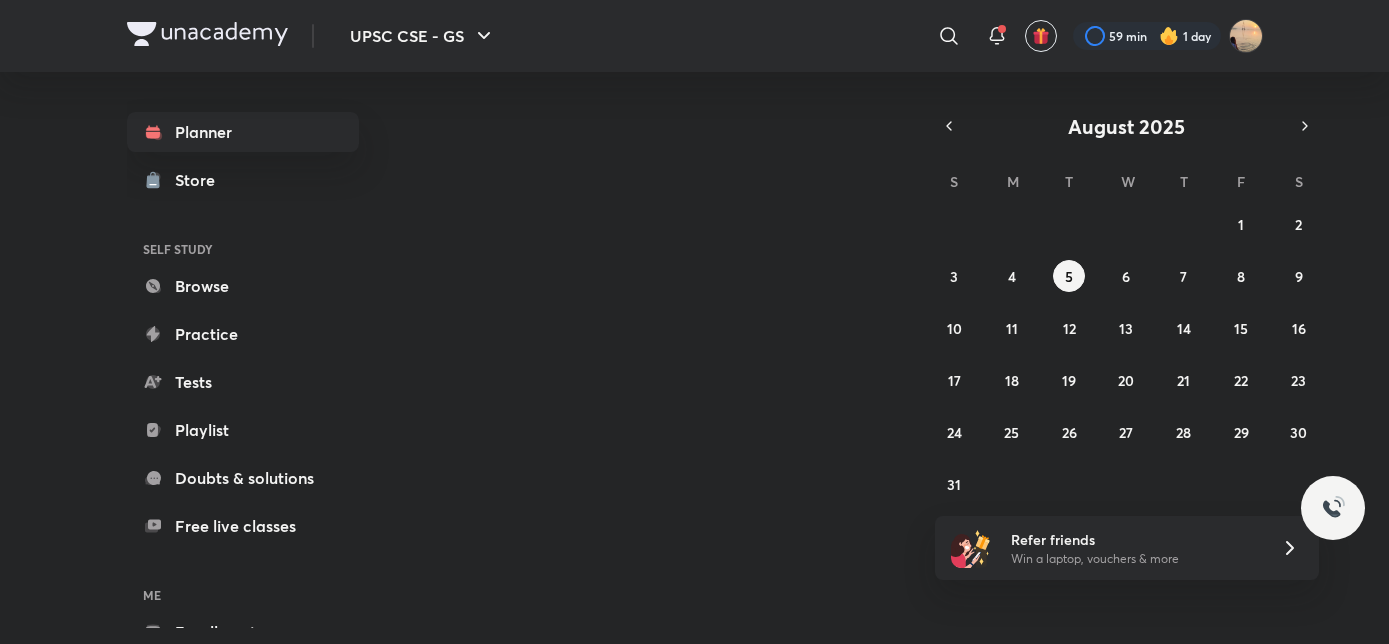 scroll, scrollTop: 0, scrollLeft: 0, axis: both 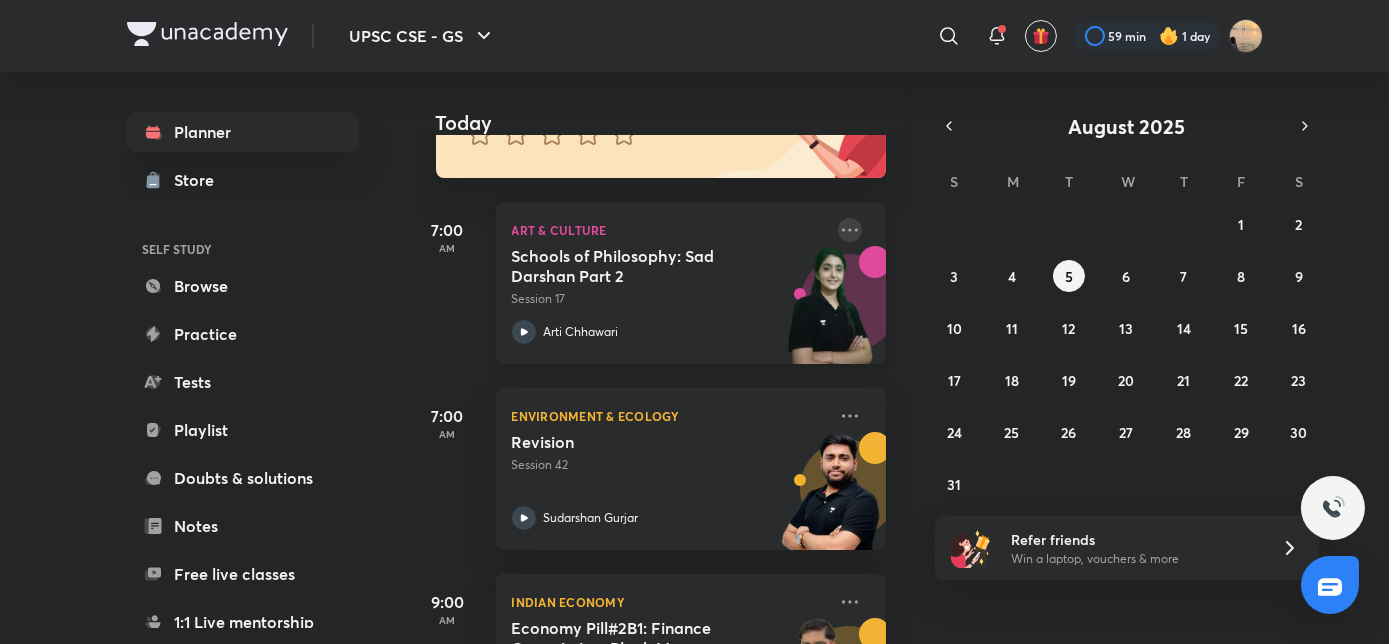 click 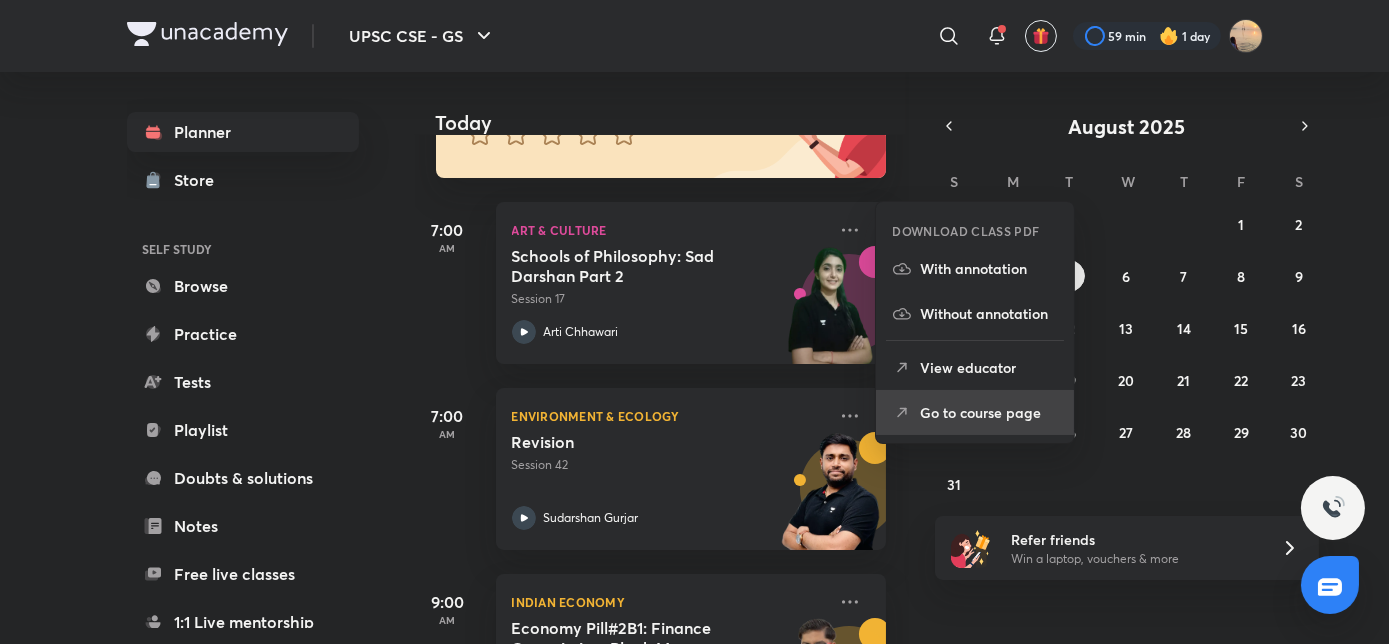 click 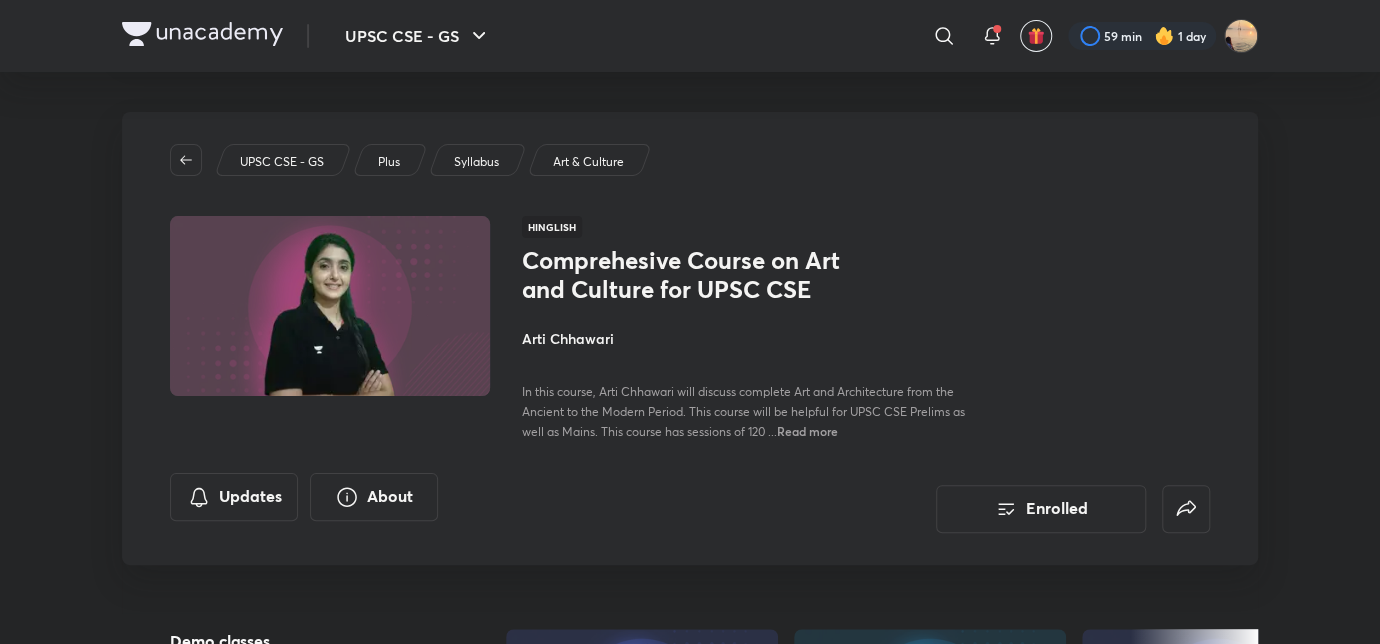 scroll, scrollTop: 0, scrollLeft: 0, axis: both 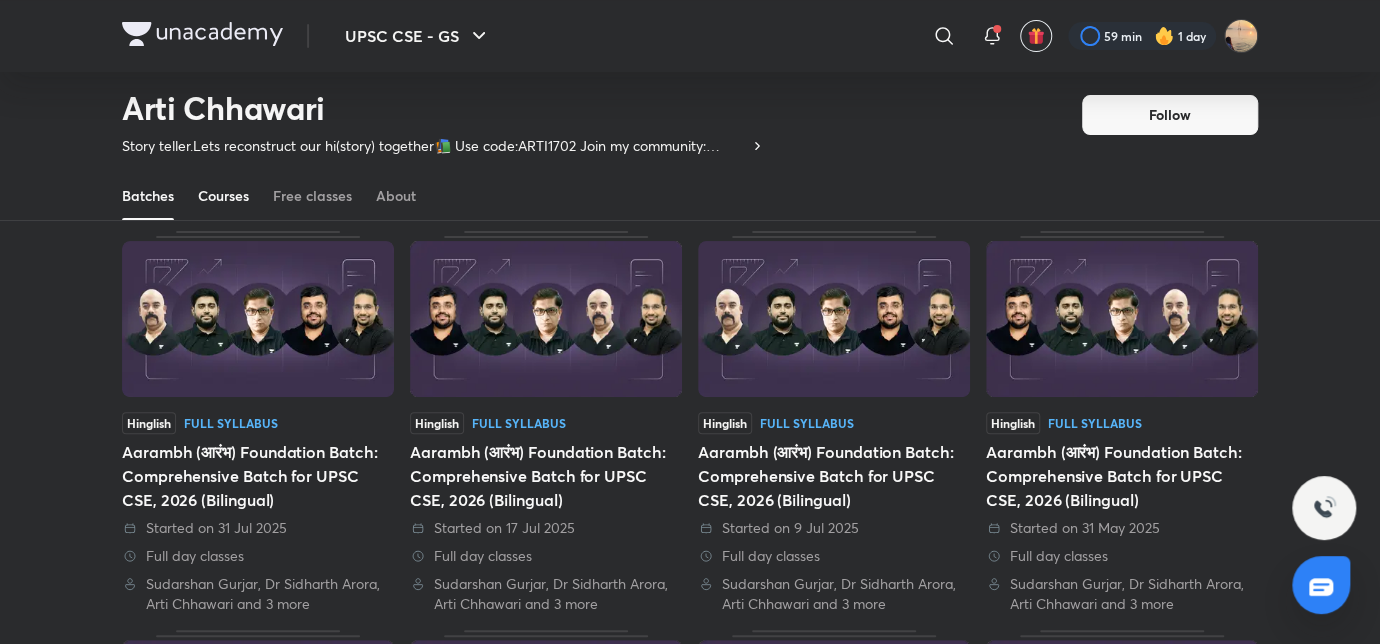 click on "Courses" at bounding box center [223, 196] 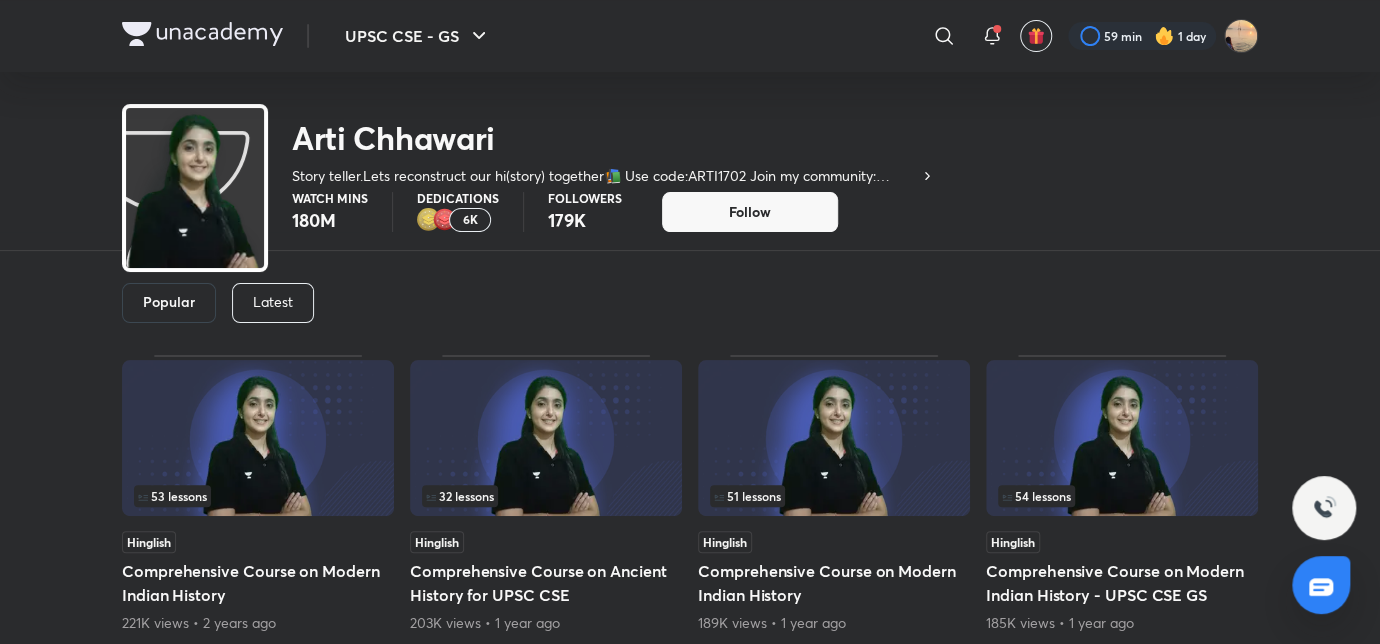 scroll, scrollTop: 0, scrollLeft: 0, axis: both 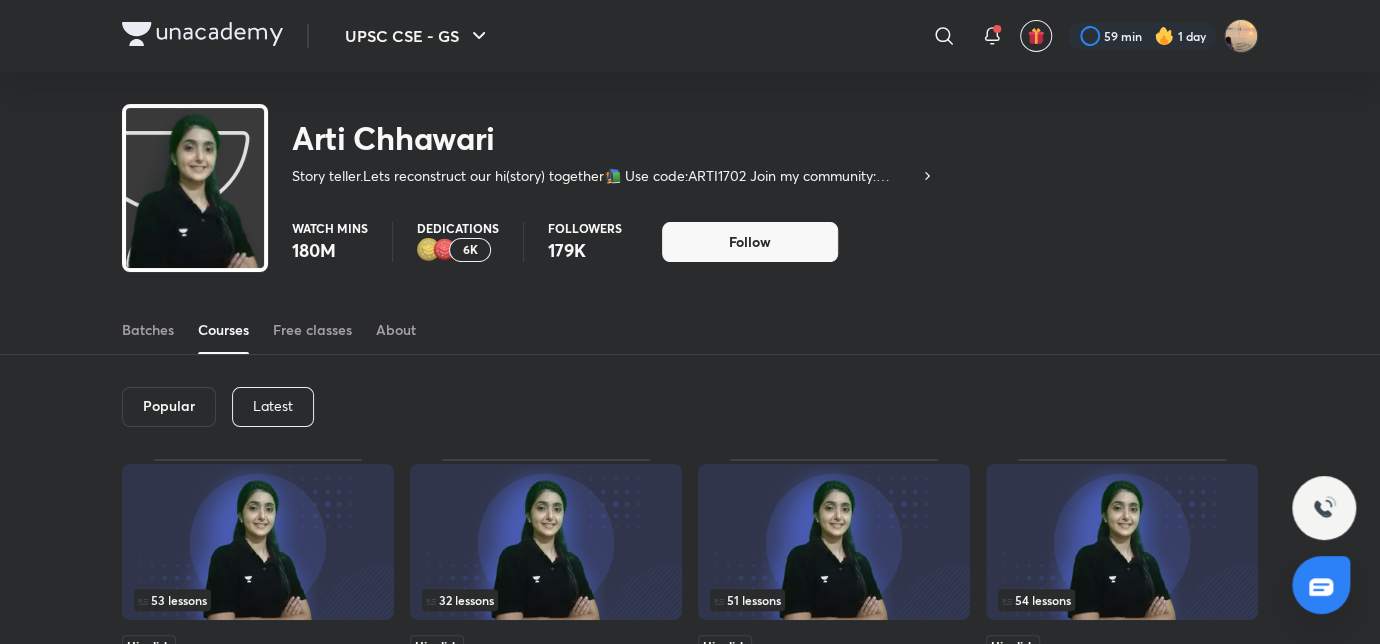 click on "Latest" at bounding box center (273, 406) 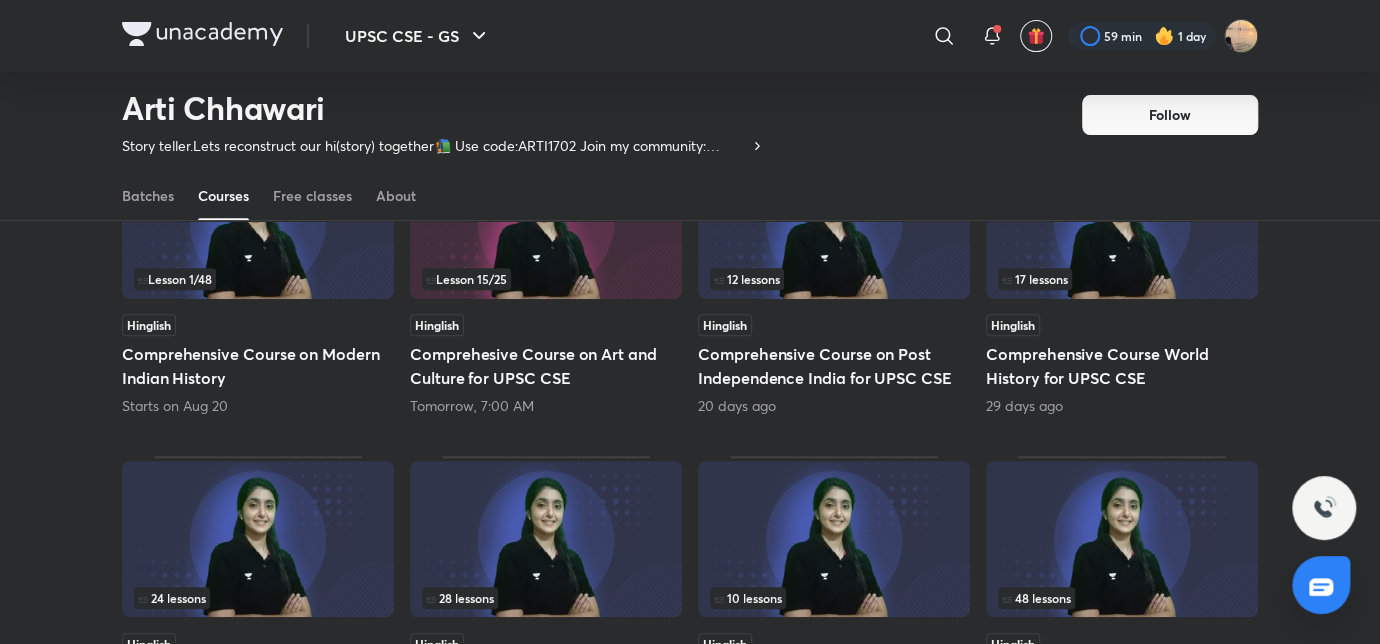 scroll, scrollTop: 257, scrollLeft: 0, axis: vertical 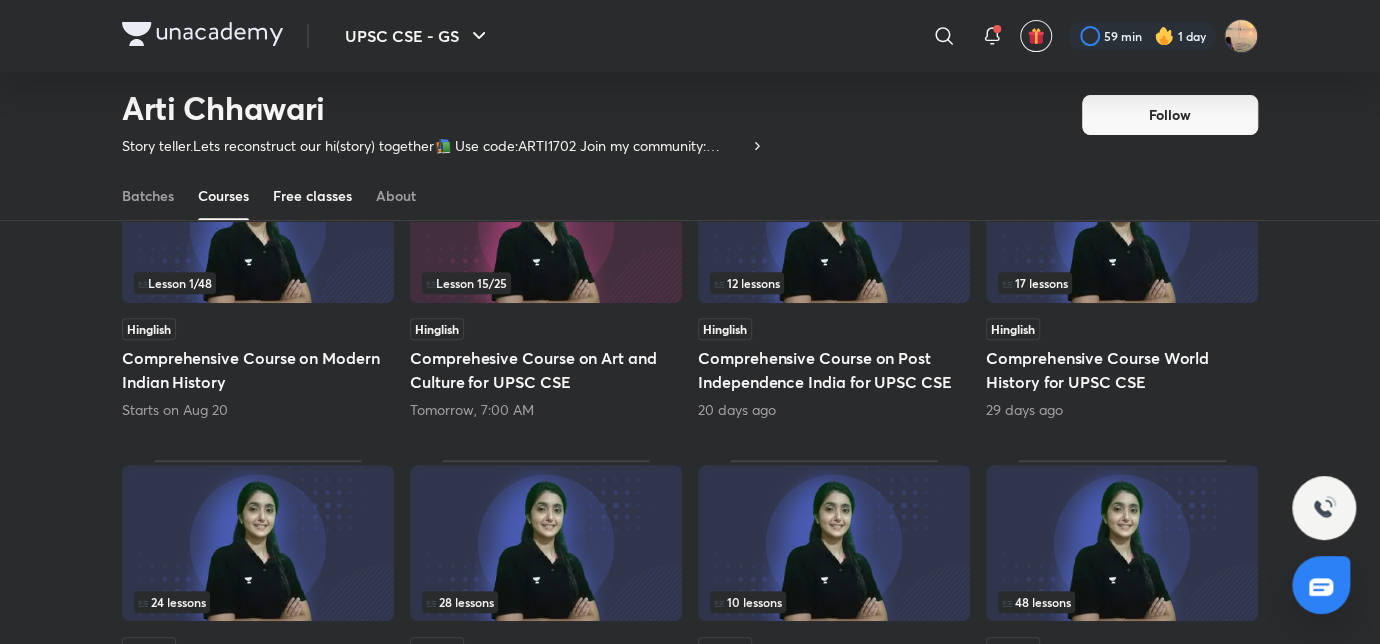 click on "Free classes" at bounding box center (312, 196) 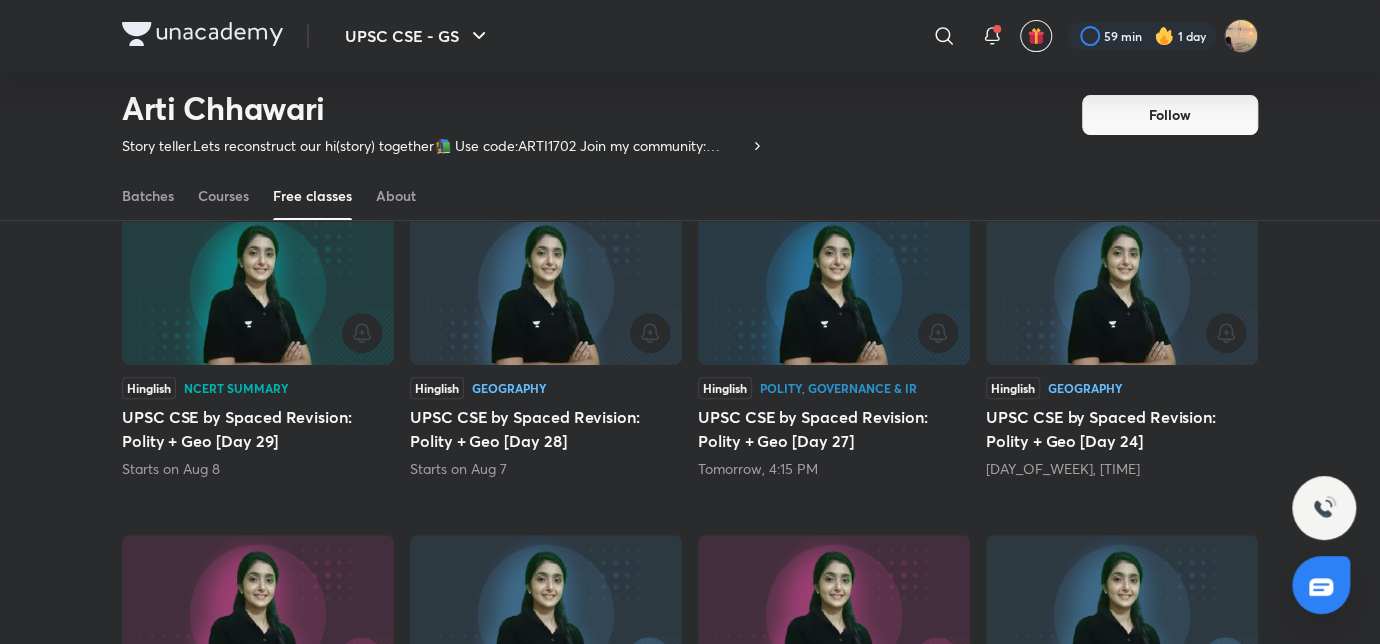 scroll, scrollTop: 189, scrollLeft: 0, axis: vertical 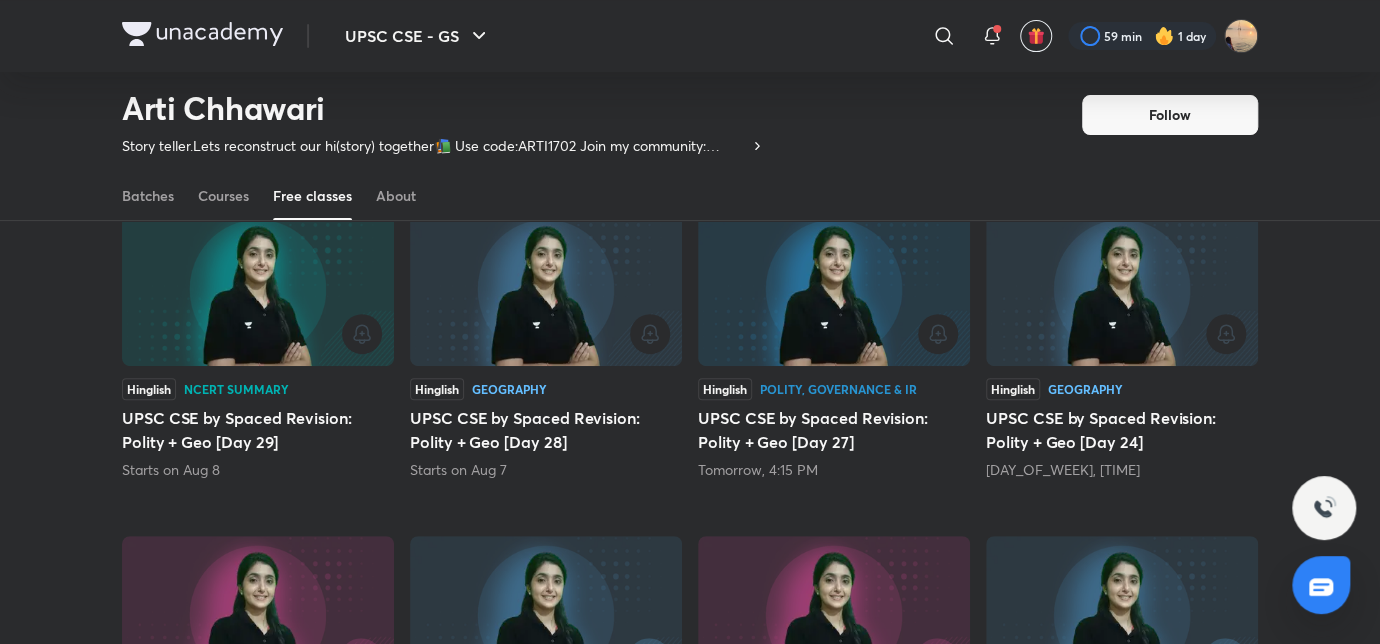 click at bounding box center (258, 334) 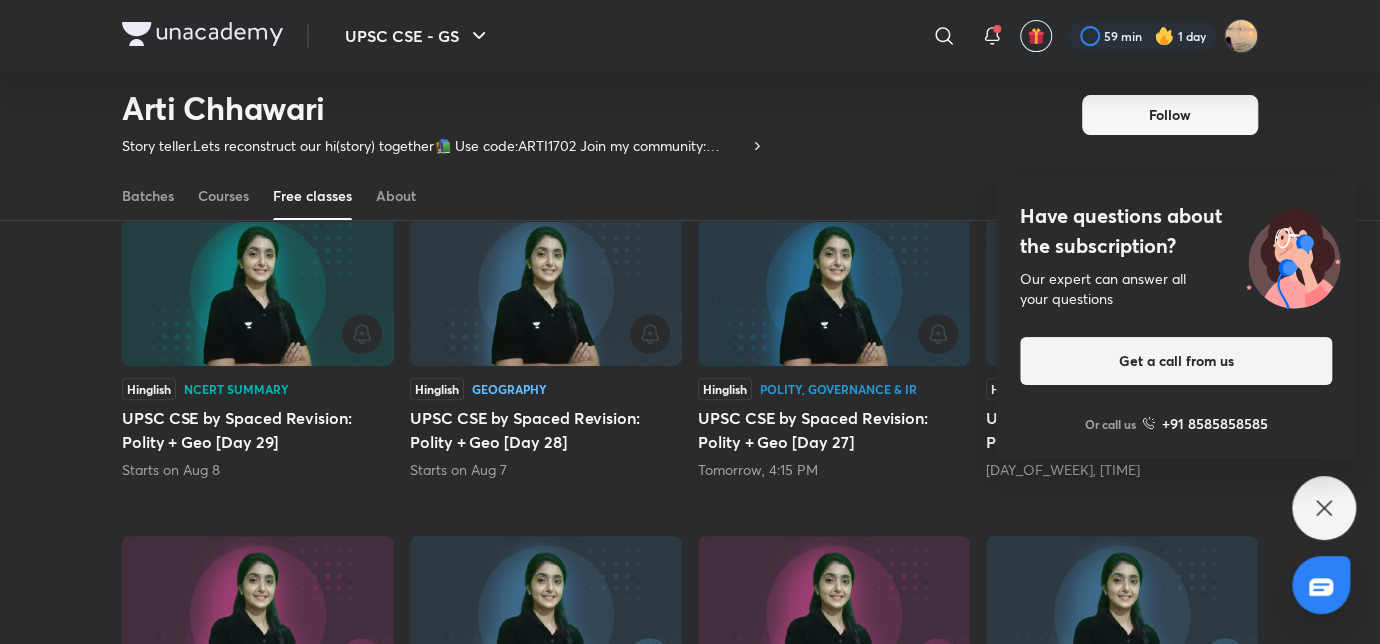 click 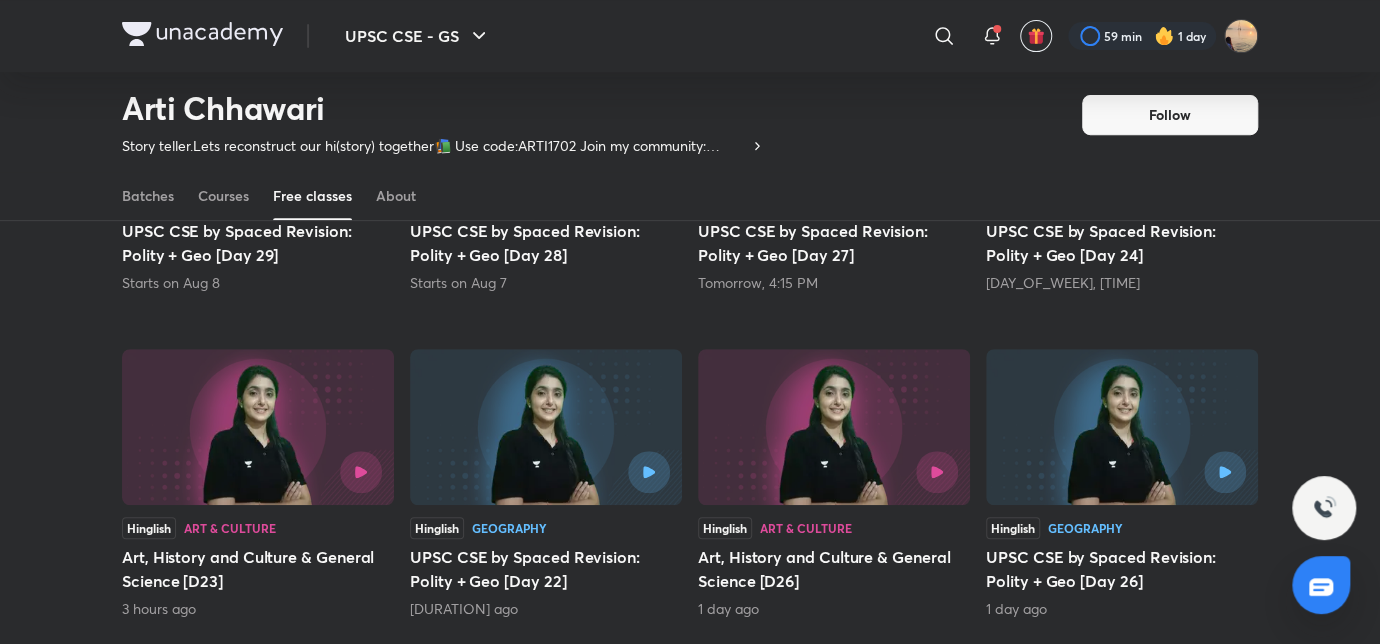 scroll, scrollTop: 375, scrollLeft: 0, axis: vertical 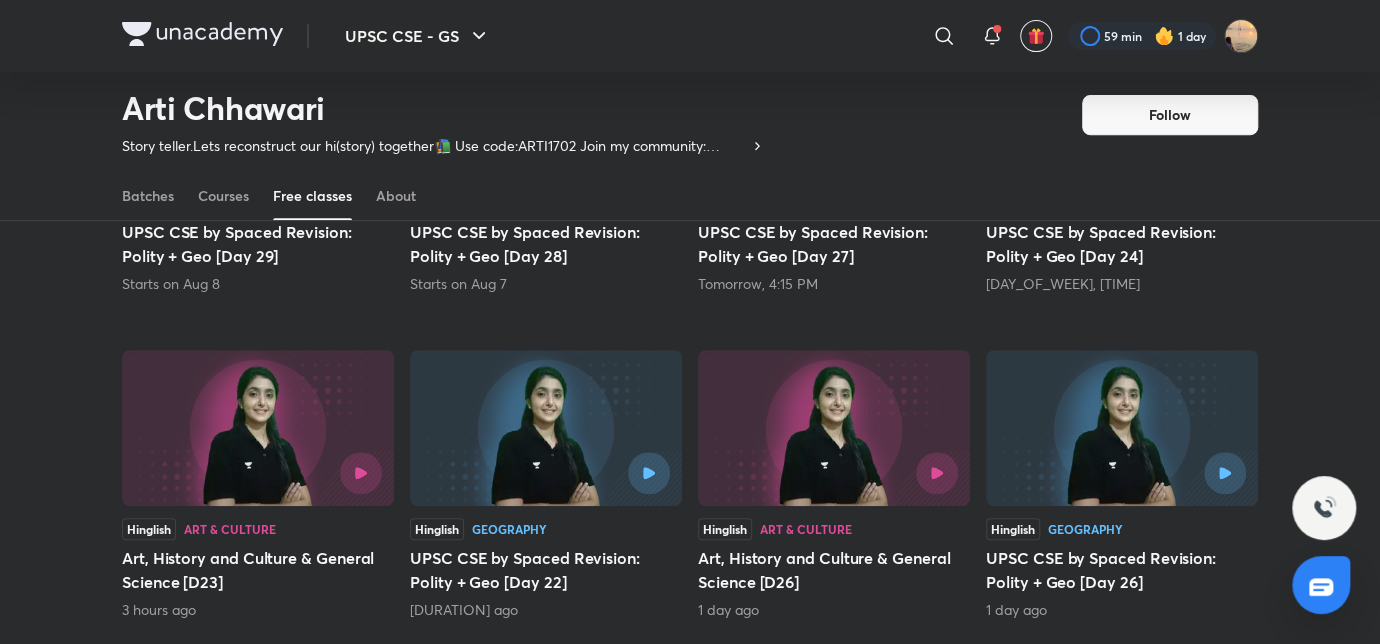 click at bounding box center (546, 428) 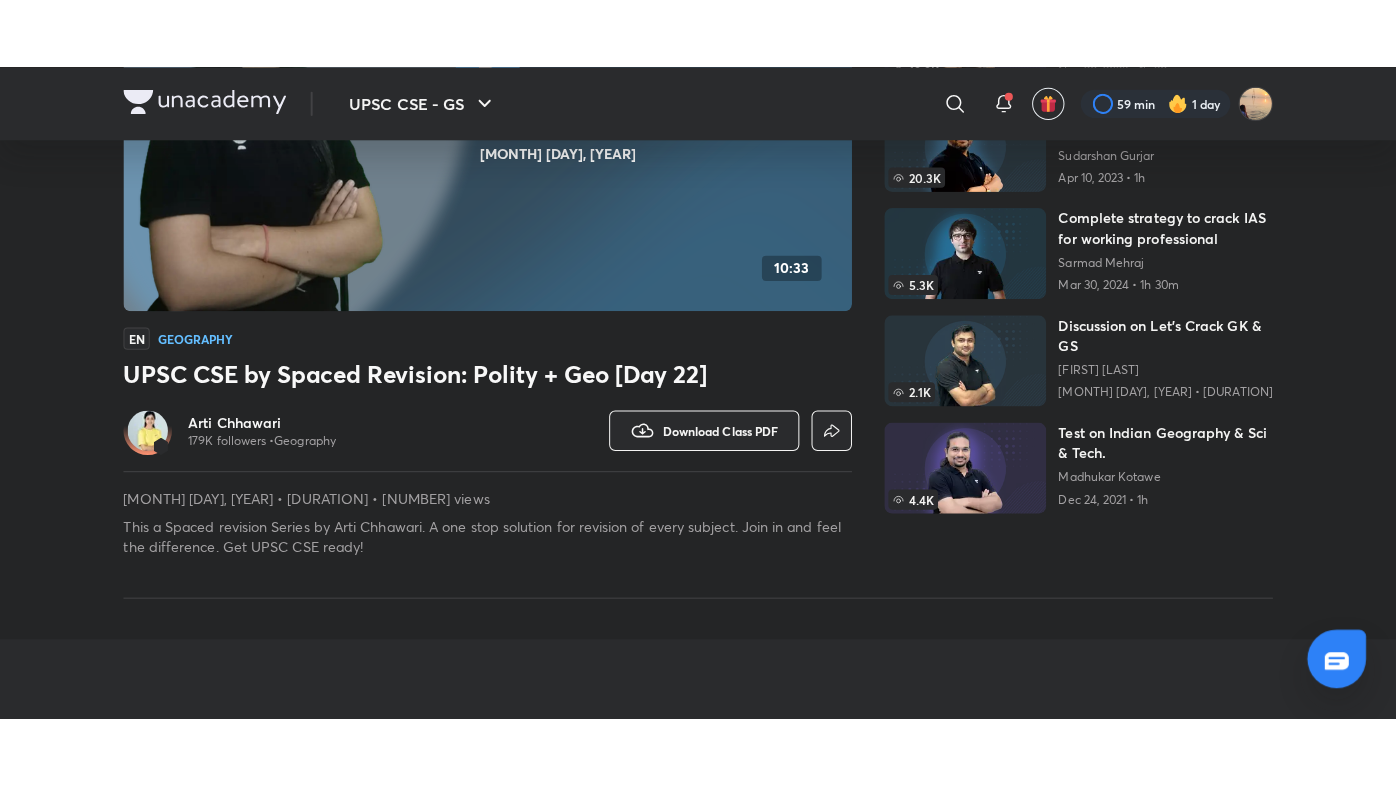 scroll, scrollTop: 0, scrollLeft: 0, axis: both 